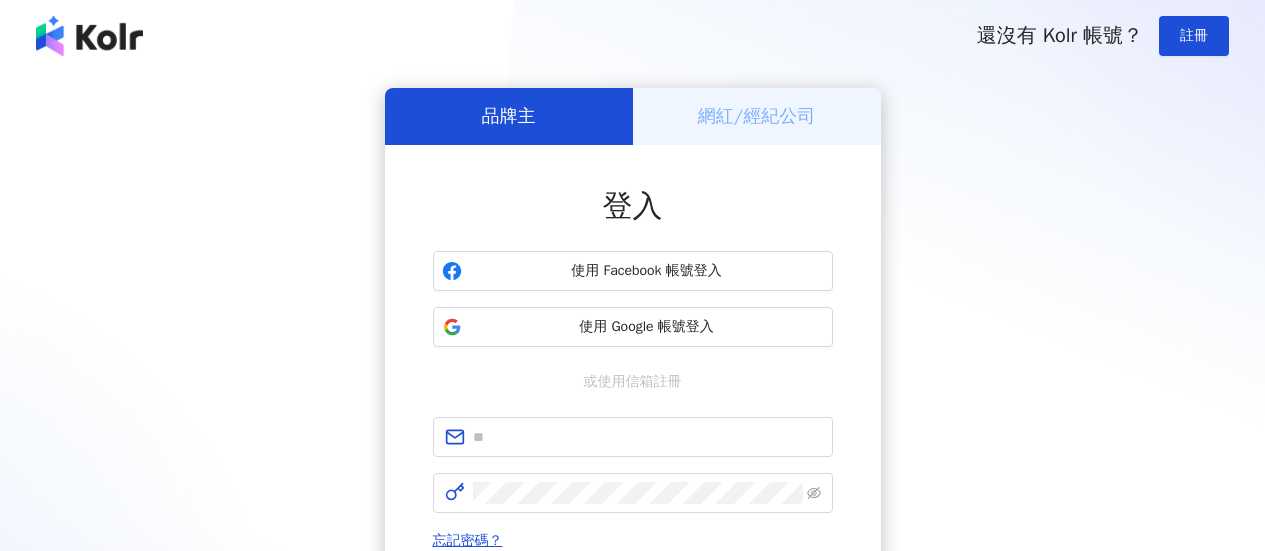 scroll, scrollTop: 0, scrollLeft: 0, axis: both 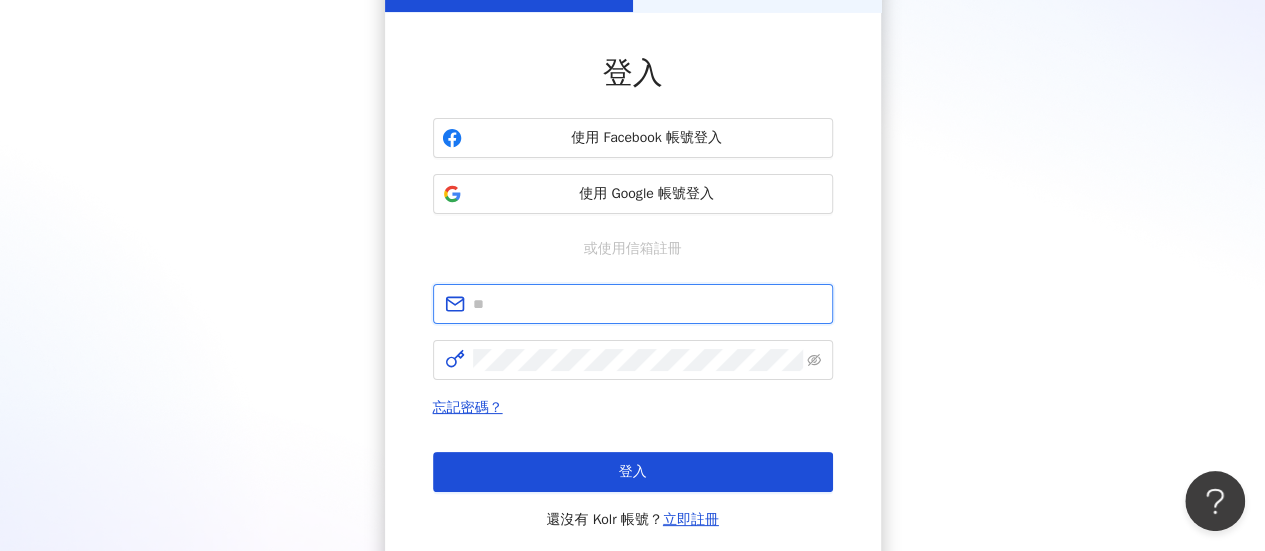 click at bounding box center [647, 304] 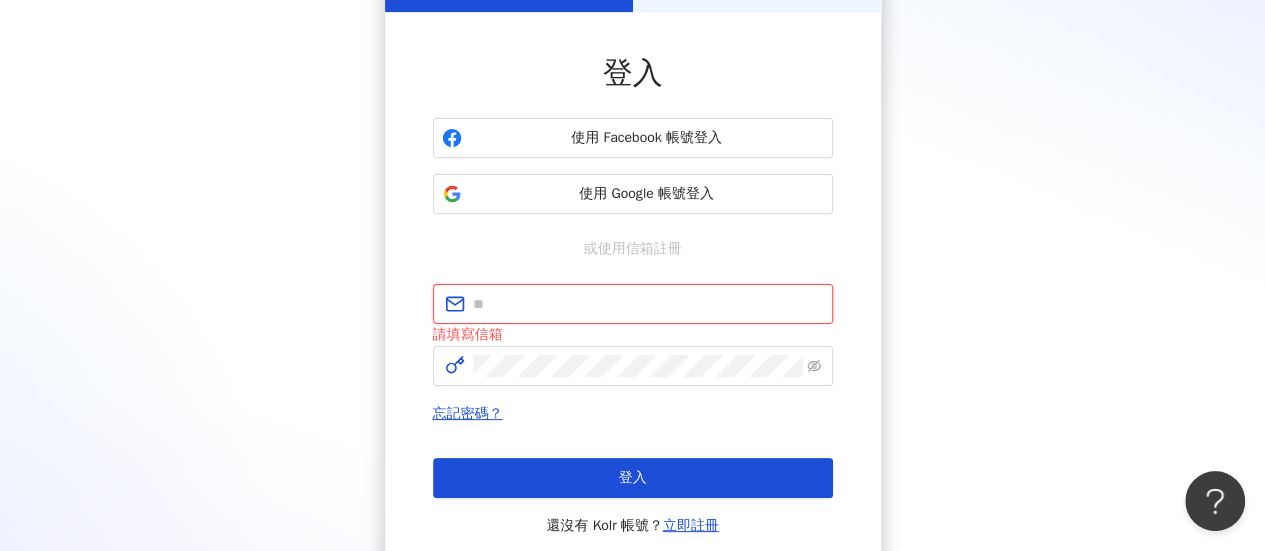 type on "**********" 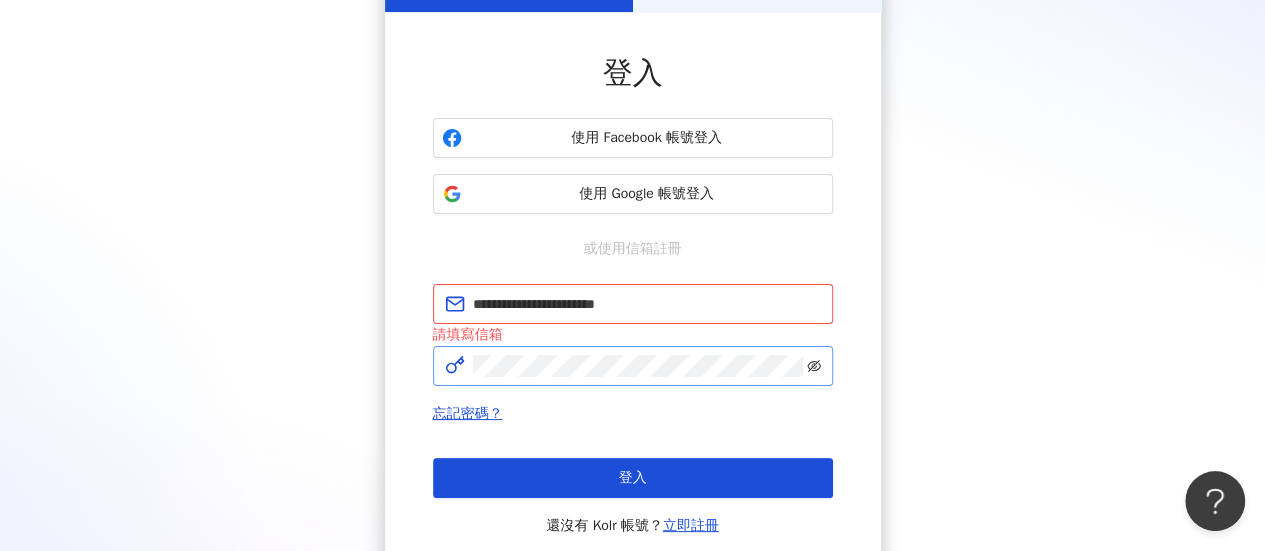 click 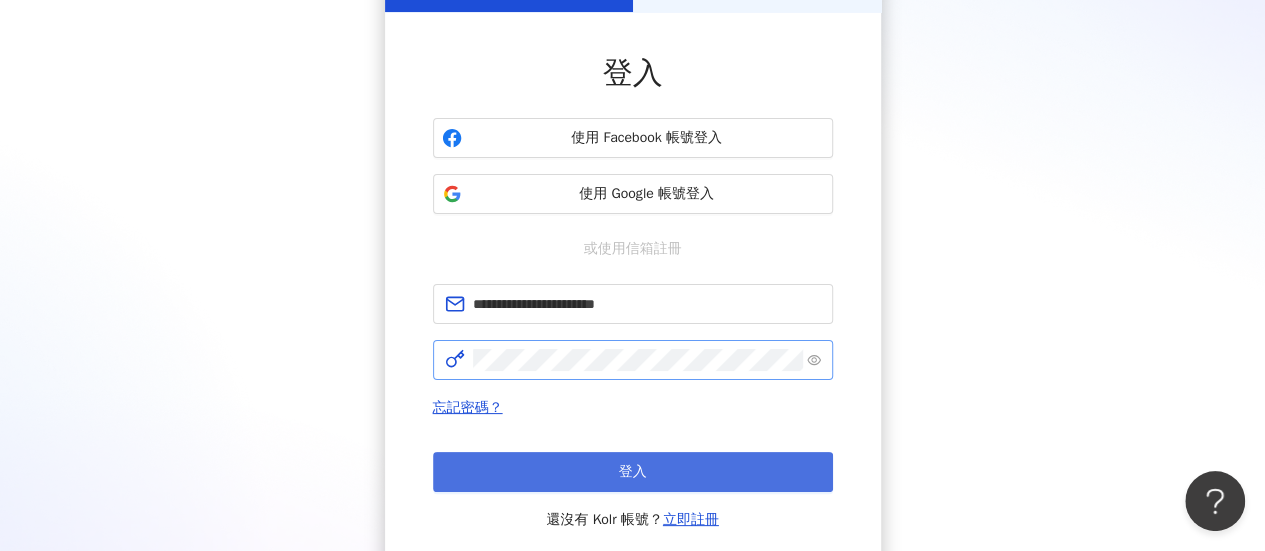 click on "登入" at bounding box center (633, 472) 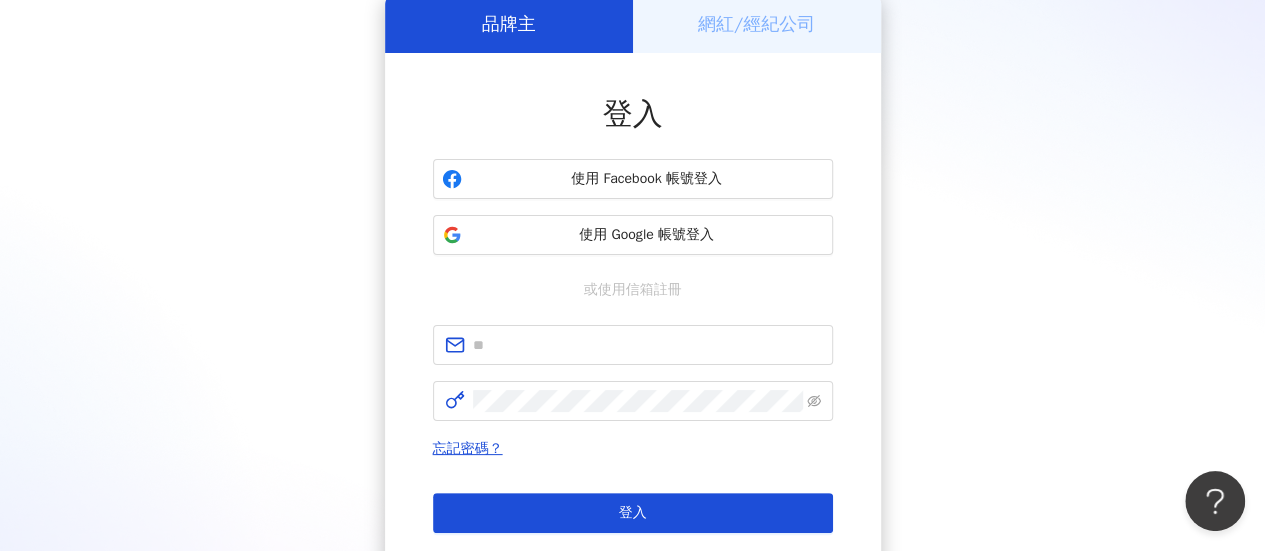 scroll, scrollTop: 133, scrollLeft: 0, axis: vertical 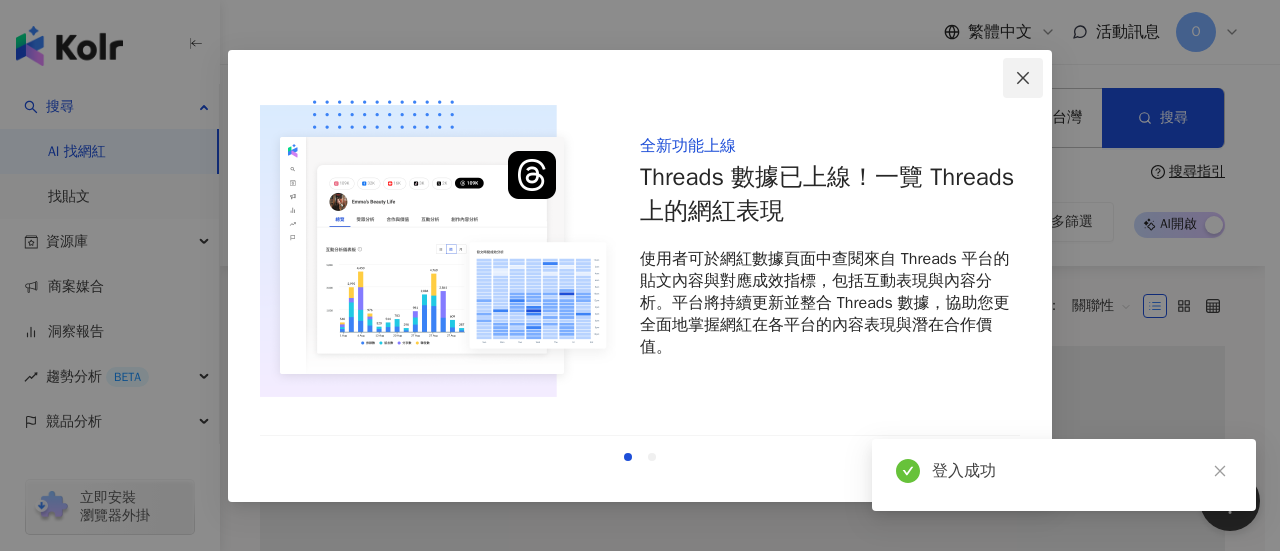 click at bounding box center (1023, 78) 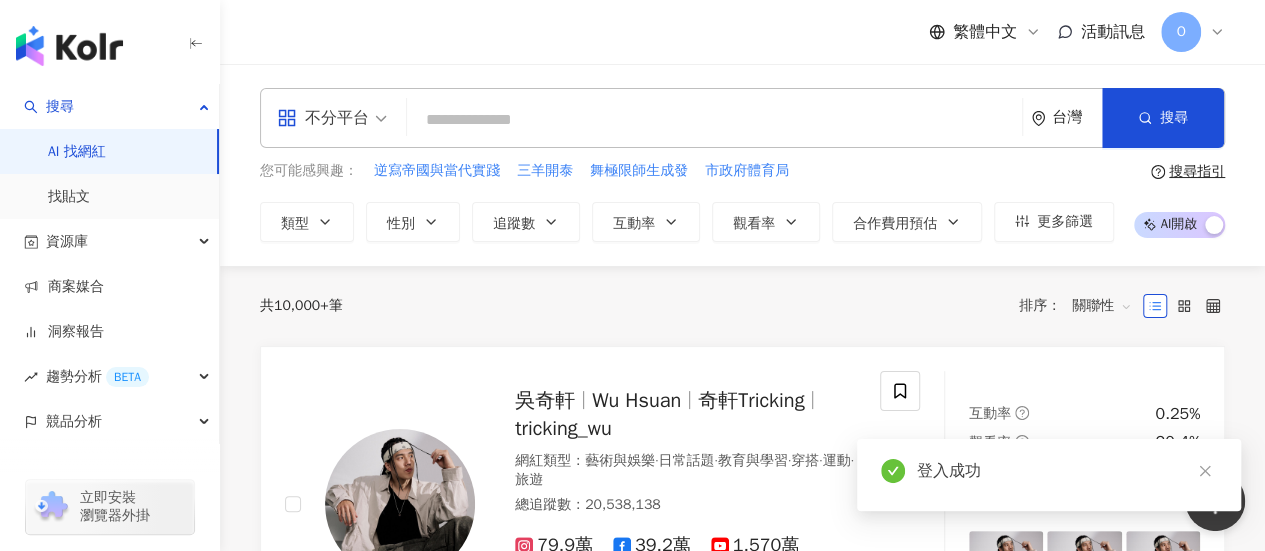 click on "不分平台 台灣 搜尋 您可能感興趣： 逆寫帝國與當代實踐  三羊開泰  舞極限師生成發  市政府體育局  類型 性別 追蹤數 互動率 觀看率 合作費用預估  更多篩選 搜尋指引 AI  開啟 AI  關閉" at bounding box center (742, 165) 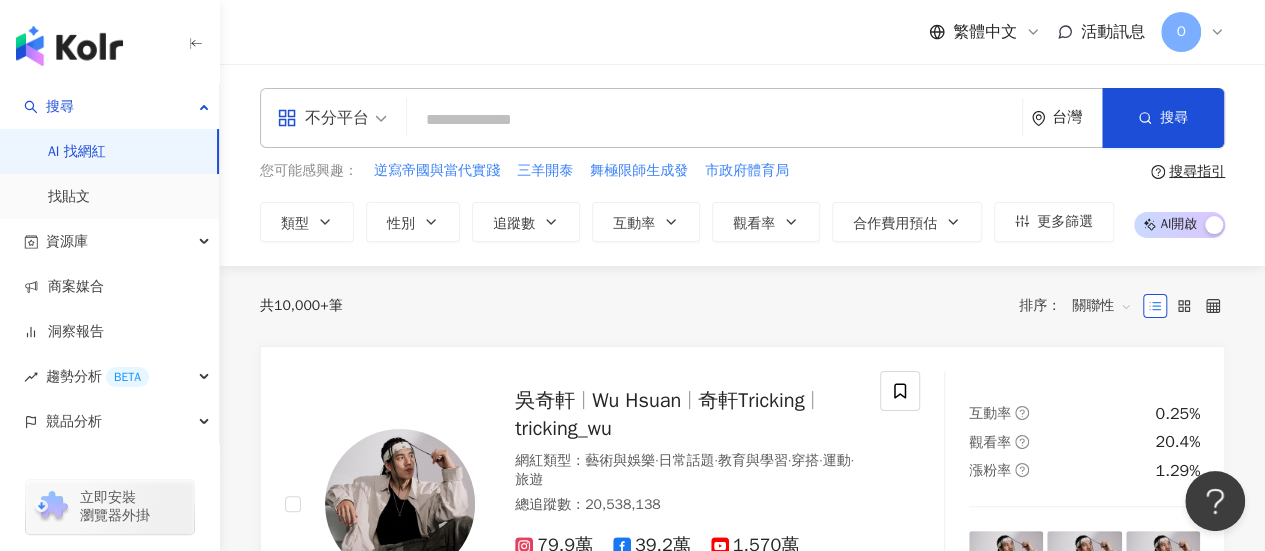 click at bounding box center (714, 120) 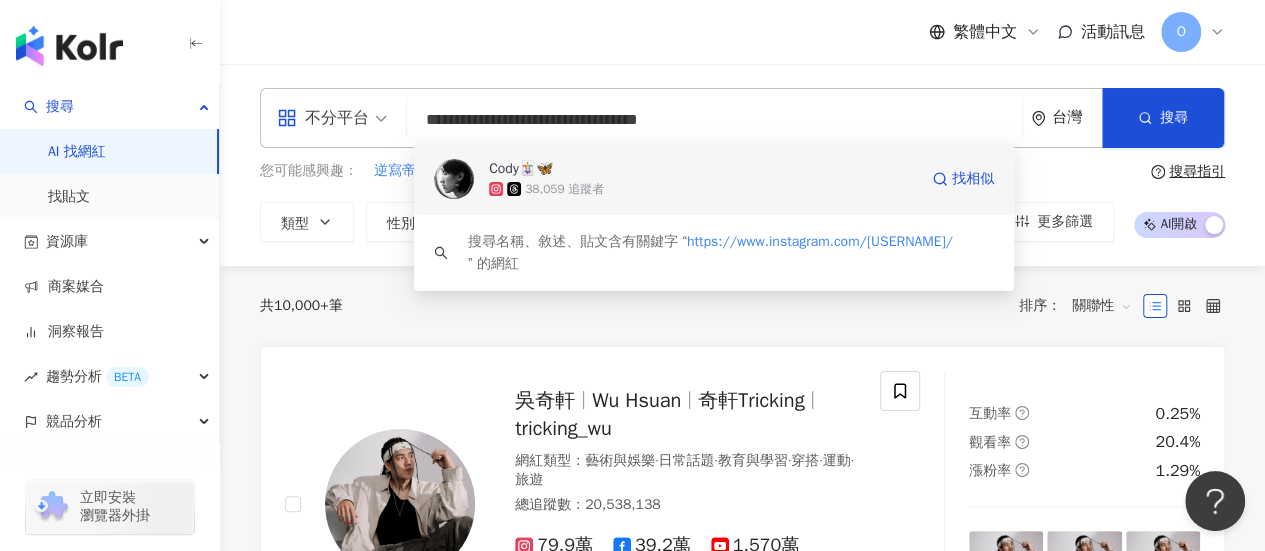 click on "38,059   追蹤者" at bounding box center [703, 189] 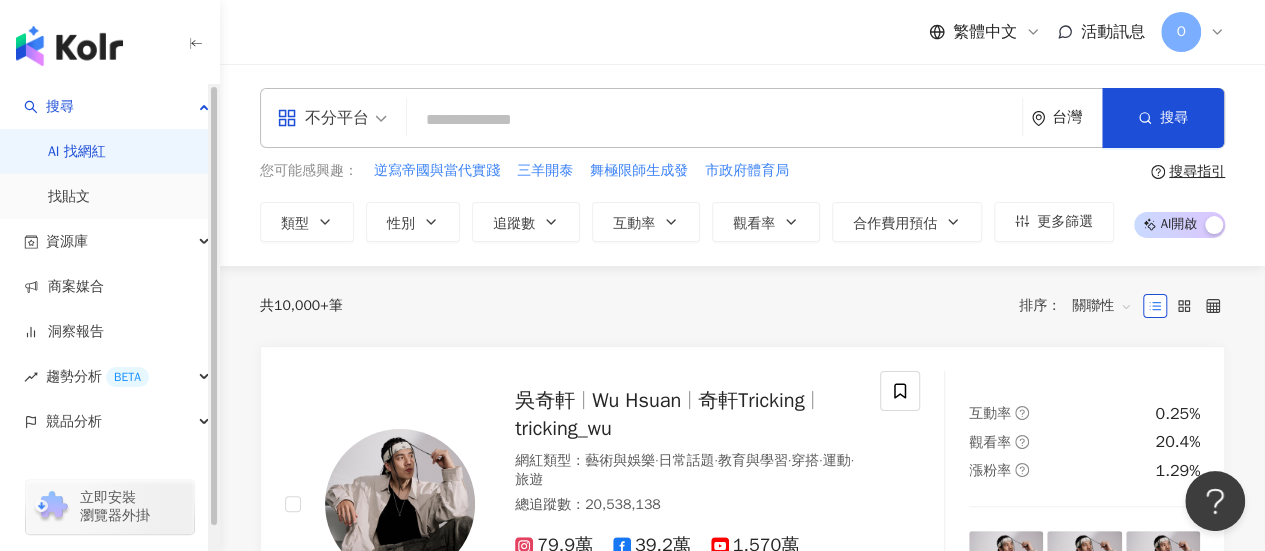 click at bounding box center [714, 120] 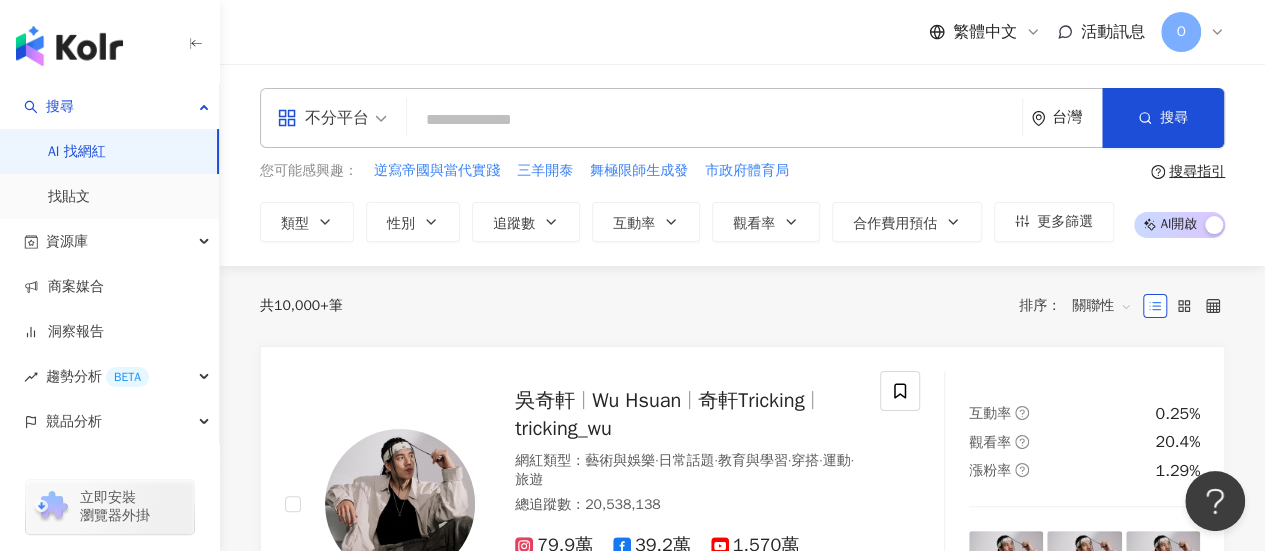 paste on "**********" 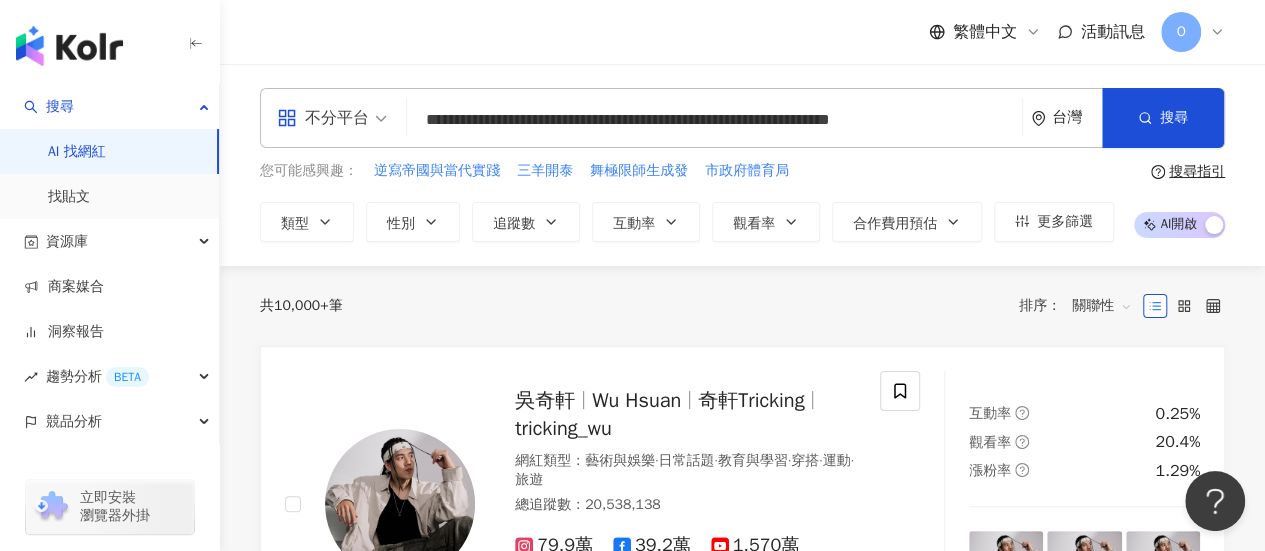 scroll, scrollTop: 0, scrollLeft: 16, axis: horizontal 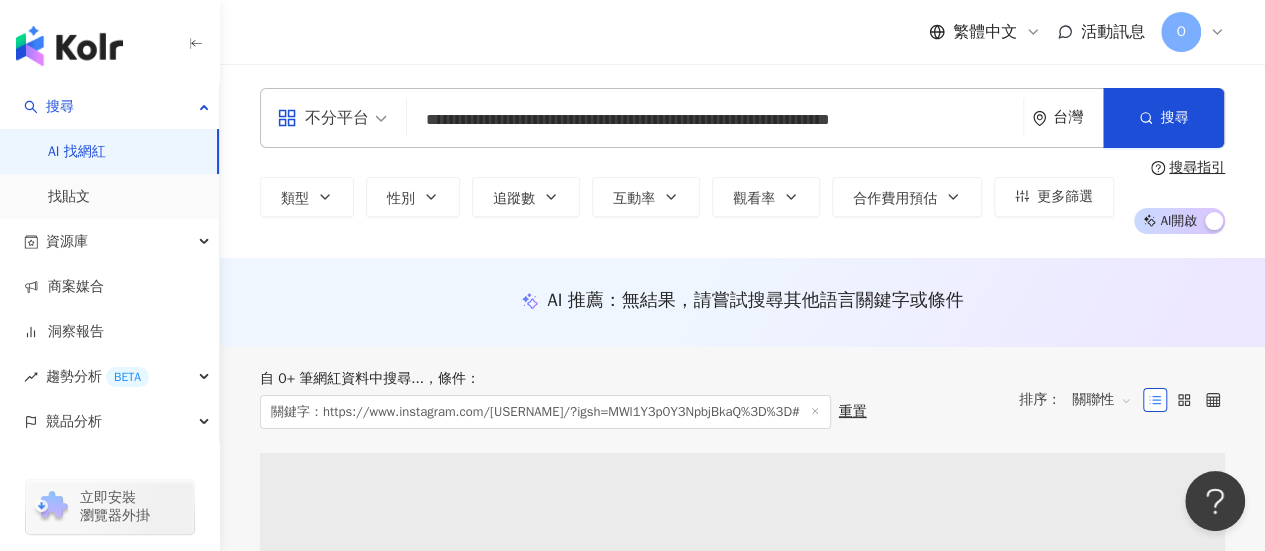 click on "**********" at bounding box center (715, 120) 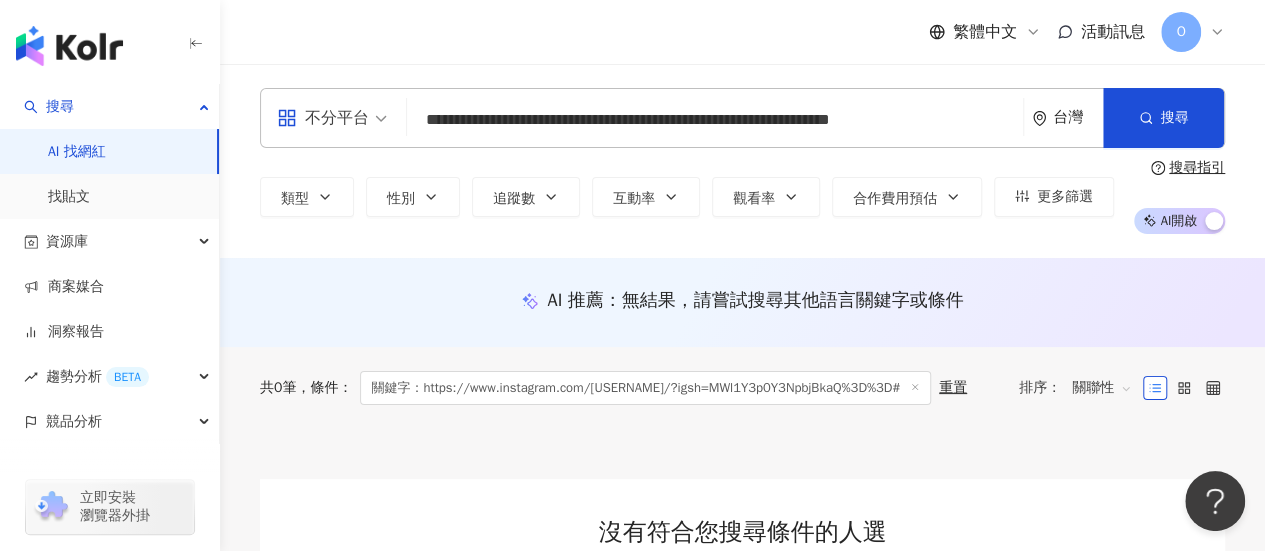 click on "**********" at bounding box center [715, 120] 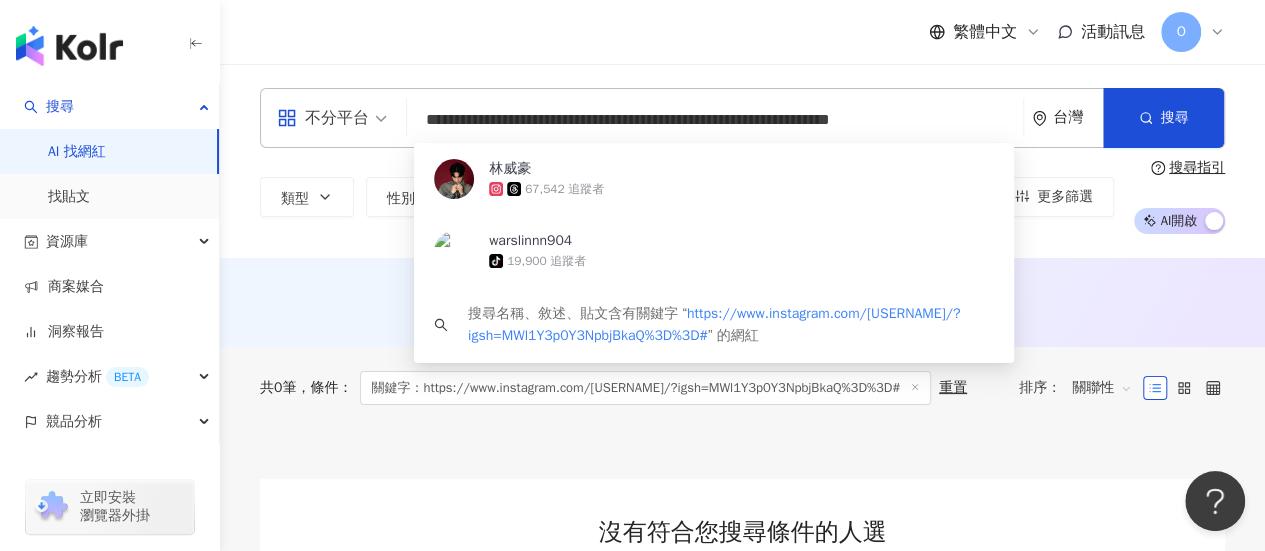 click on "**********" at bounding box center [715, 120] 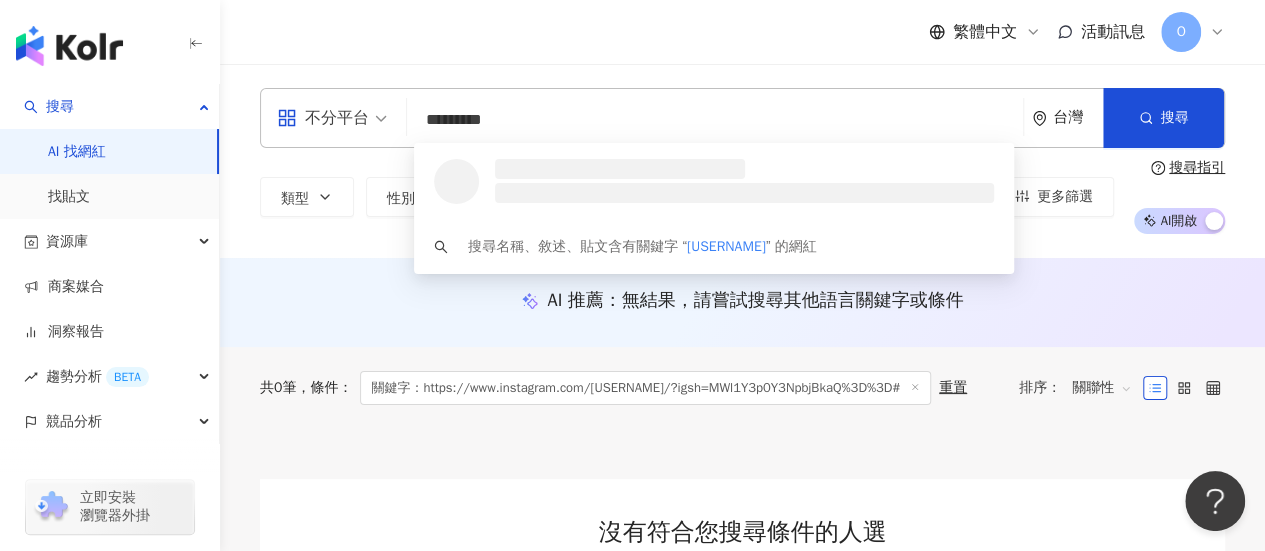click at bounding box center (744, 193) 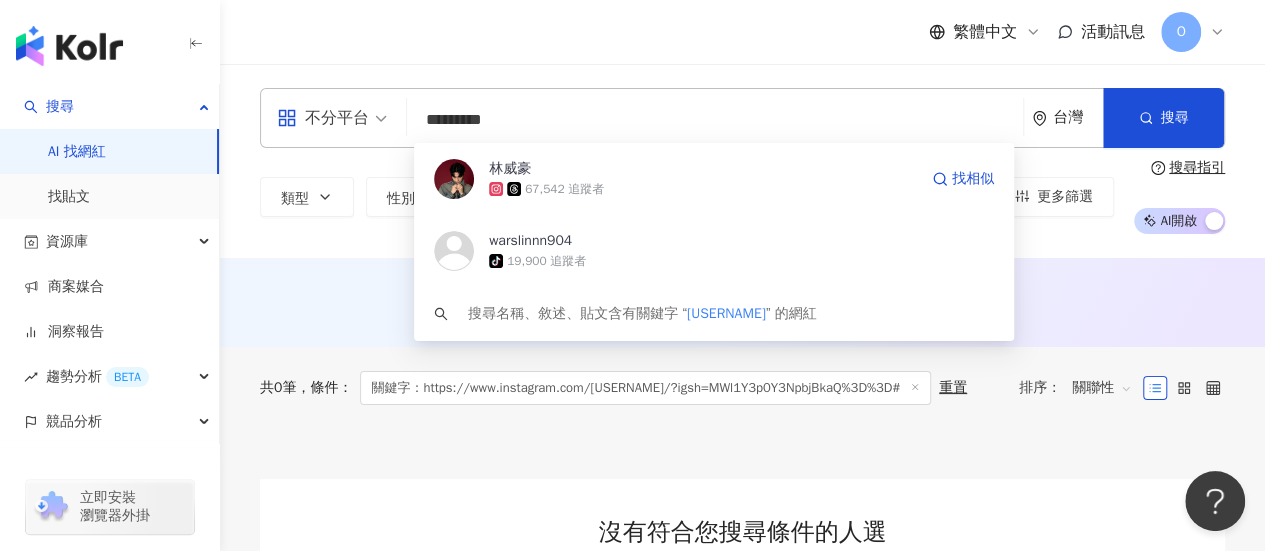 click on "67,542   追蹤者" at bounding box center [564, 189] 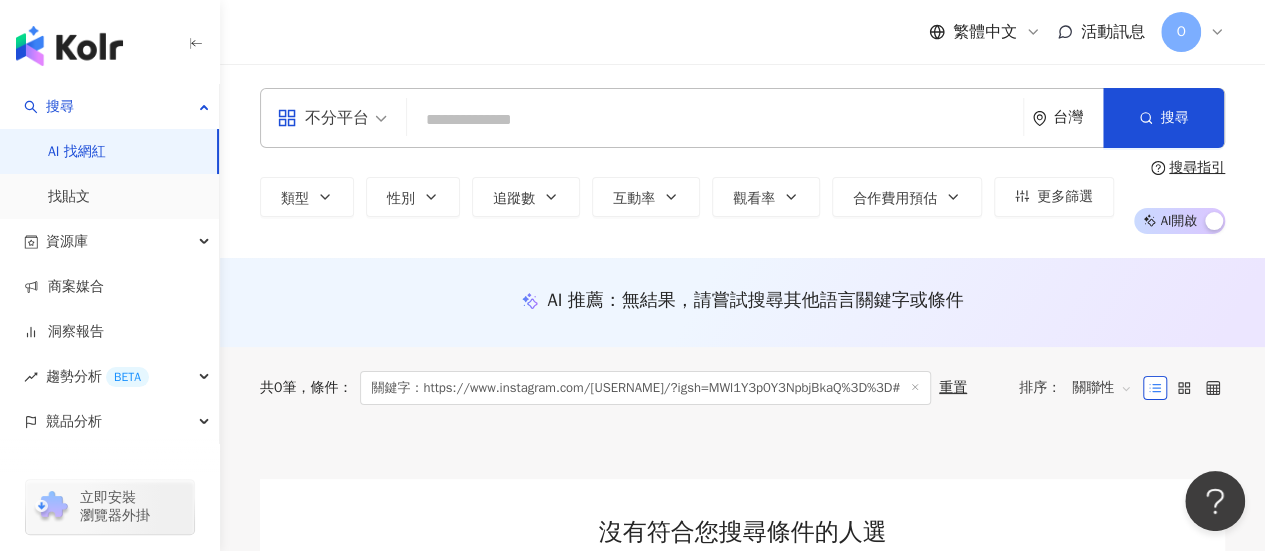 click at bounding box center [715, 120] 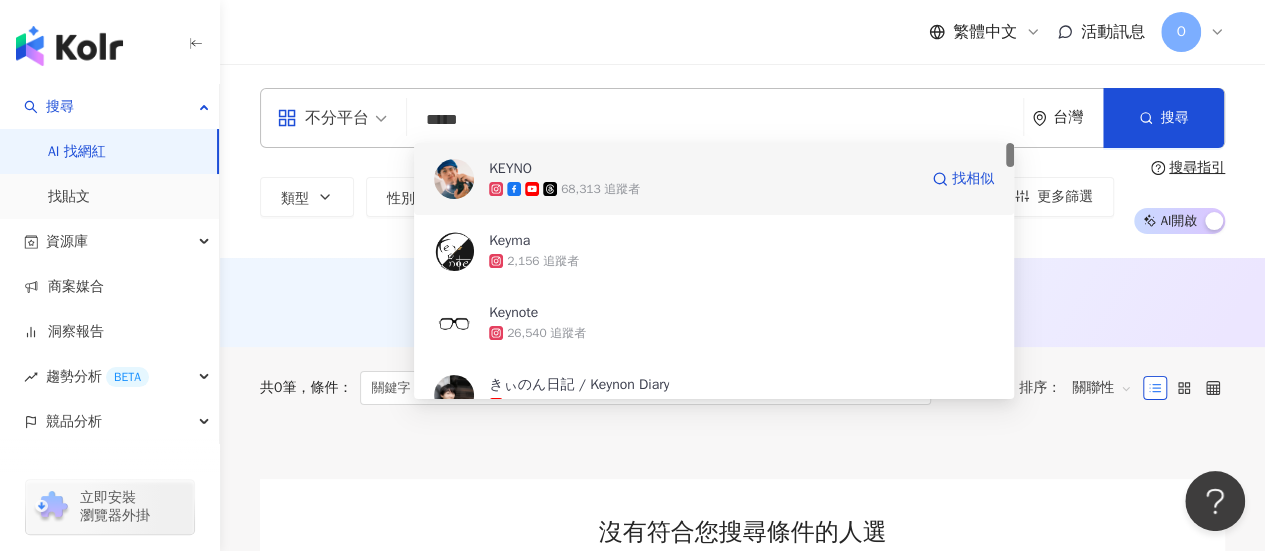 click on "KEYNO" at bounding box center (703, 169) 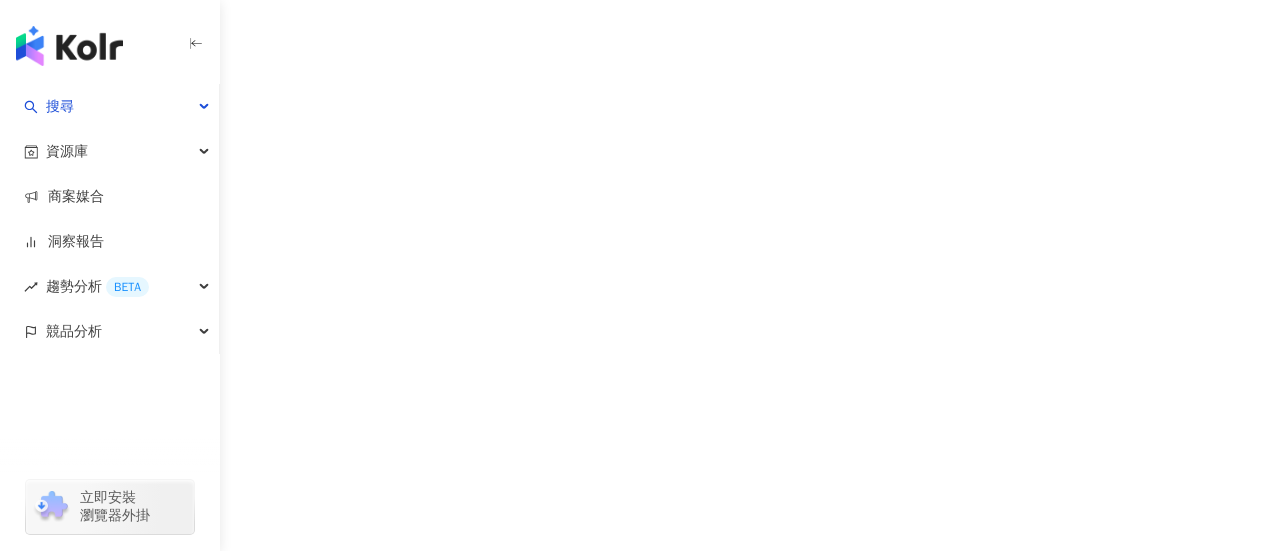 scroll, scrollTop: 0, scrollLeft: 0, axis: both 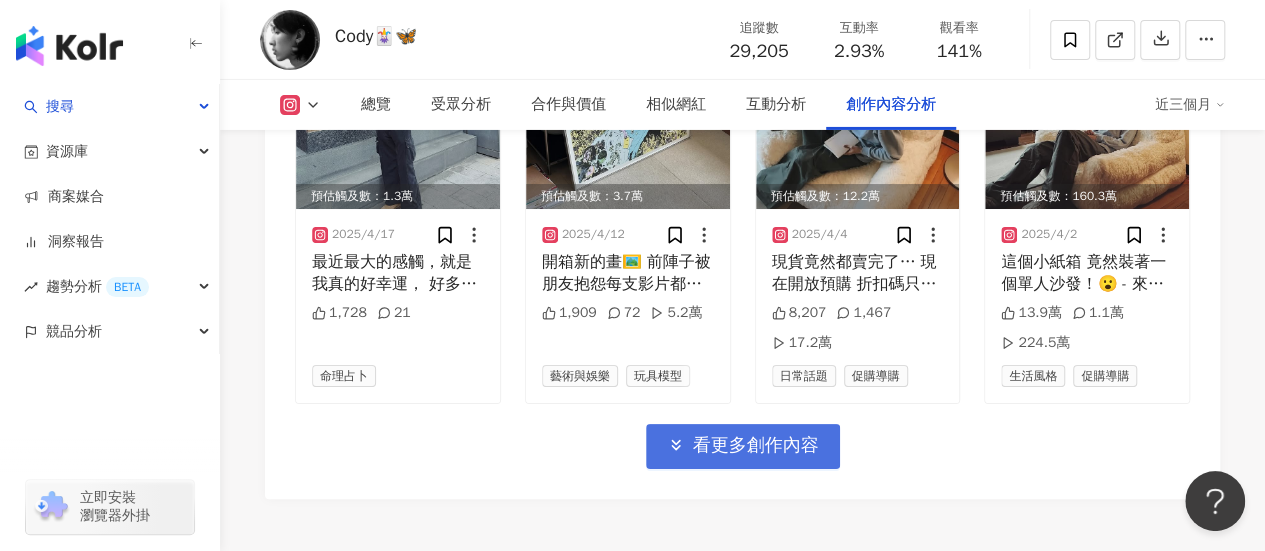 click on "看更多創作內容" at bounding box center [756, 446] 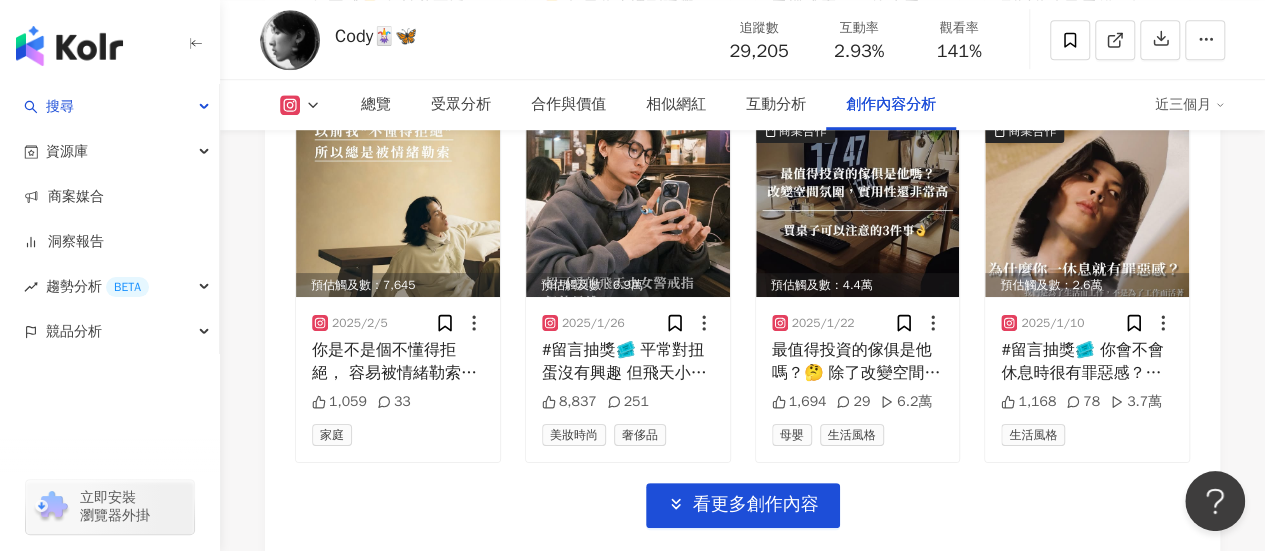 scroll, scrollTop: 8266, scrollLeft: 0, axis: vertical 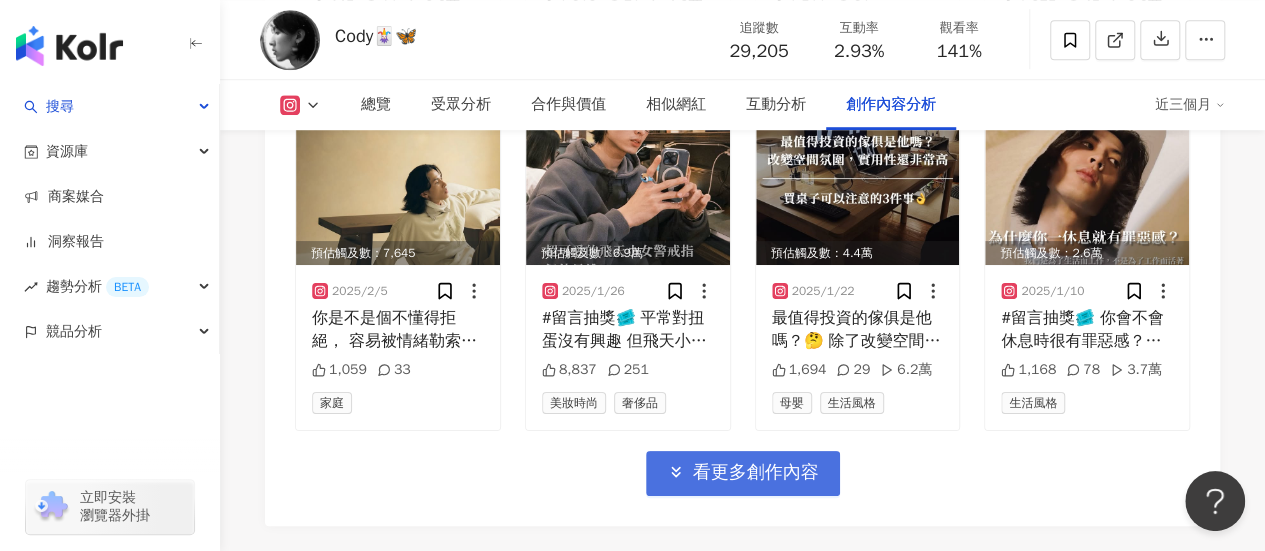 click on "看更多創作內容" at bounding box center [756, 473] 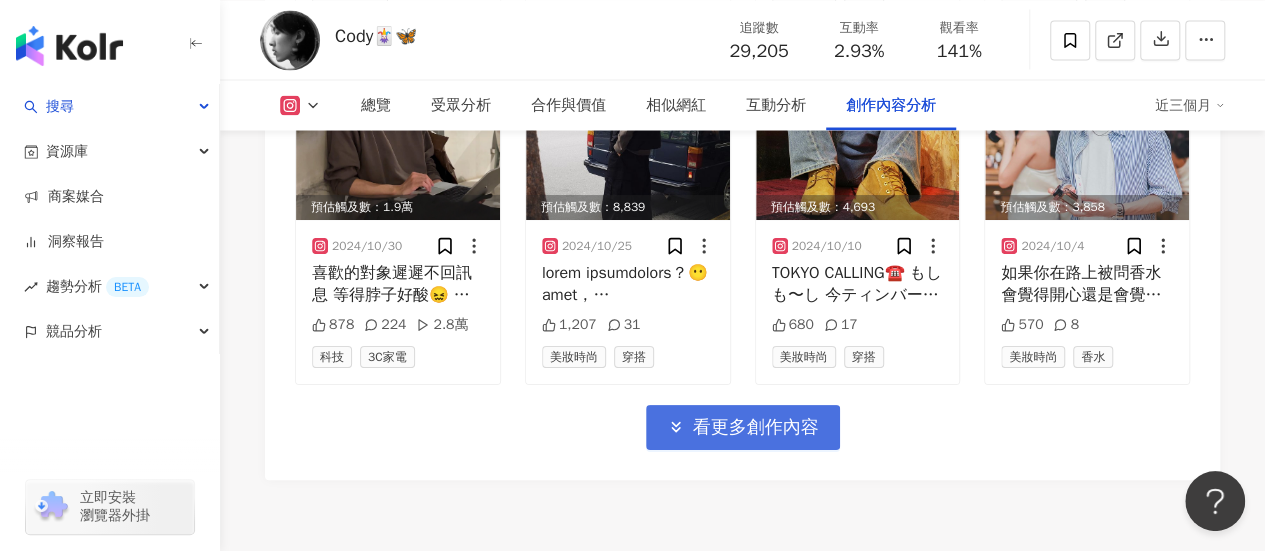 scroll, scrollTop: 9466, scrollLeft: 0, axis: vertical 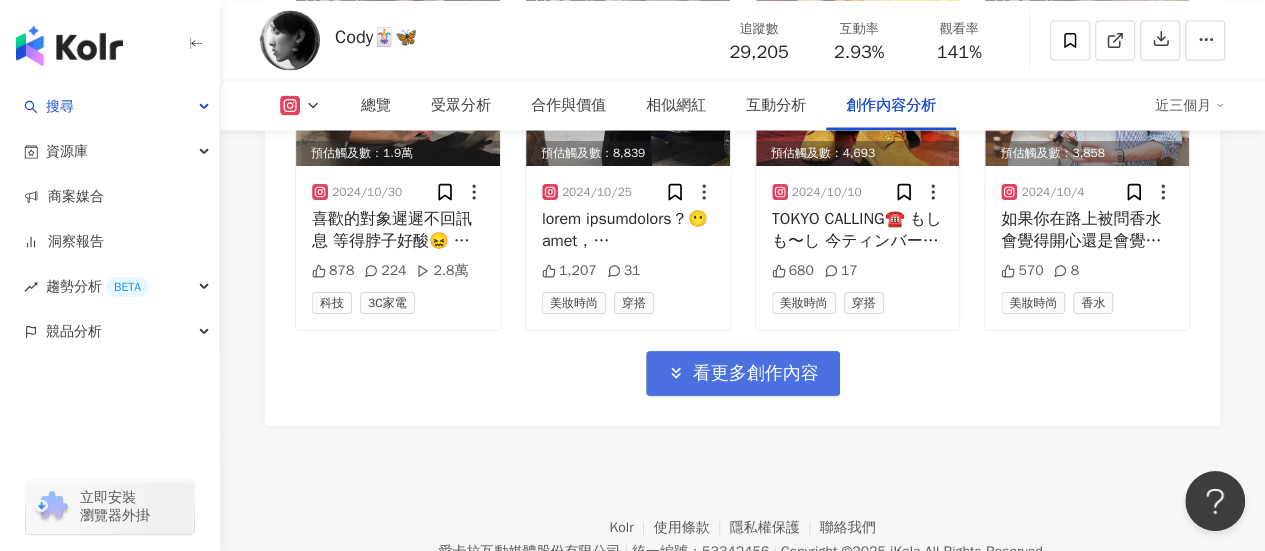 click on "看更多創作內容" at bounding box center [756, 374] 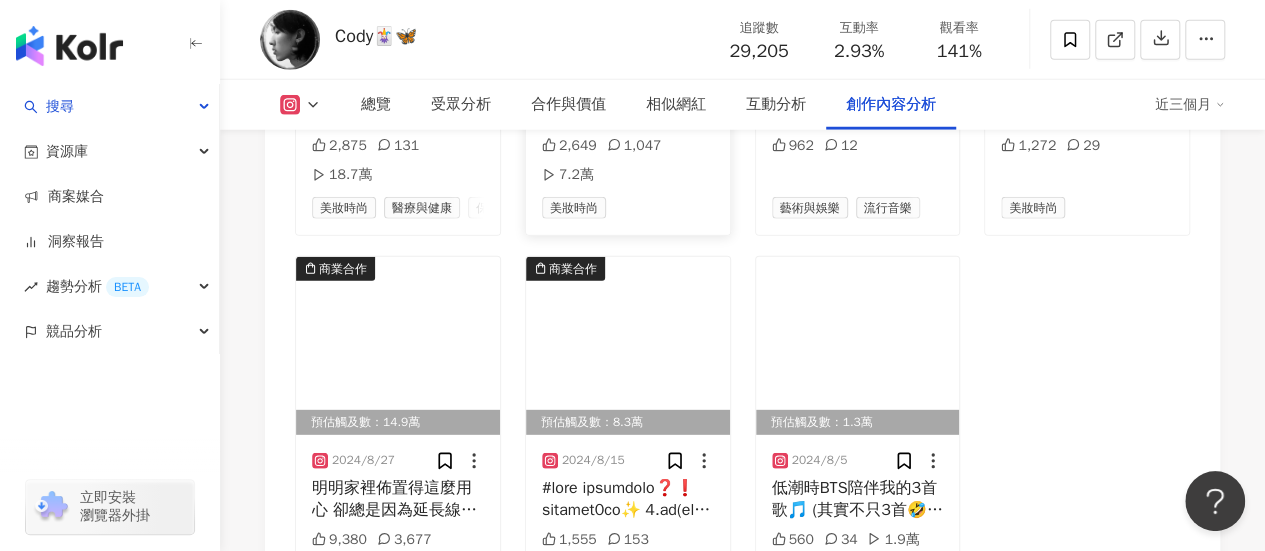 scroll, scrollTop: 10220, scrollLeft: 0, axis: vertical 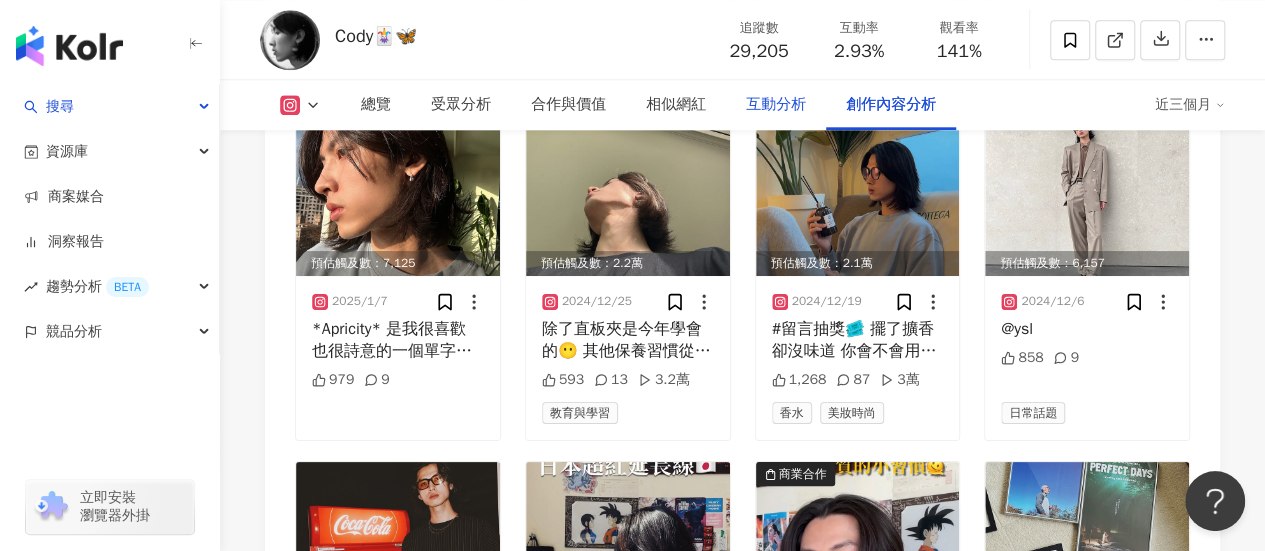 click on "互動分析" at bounding box center [776, 105] 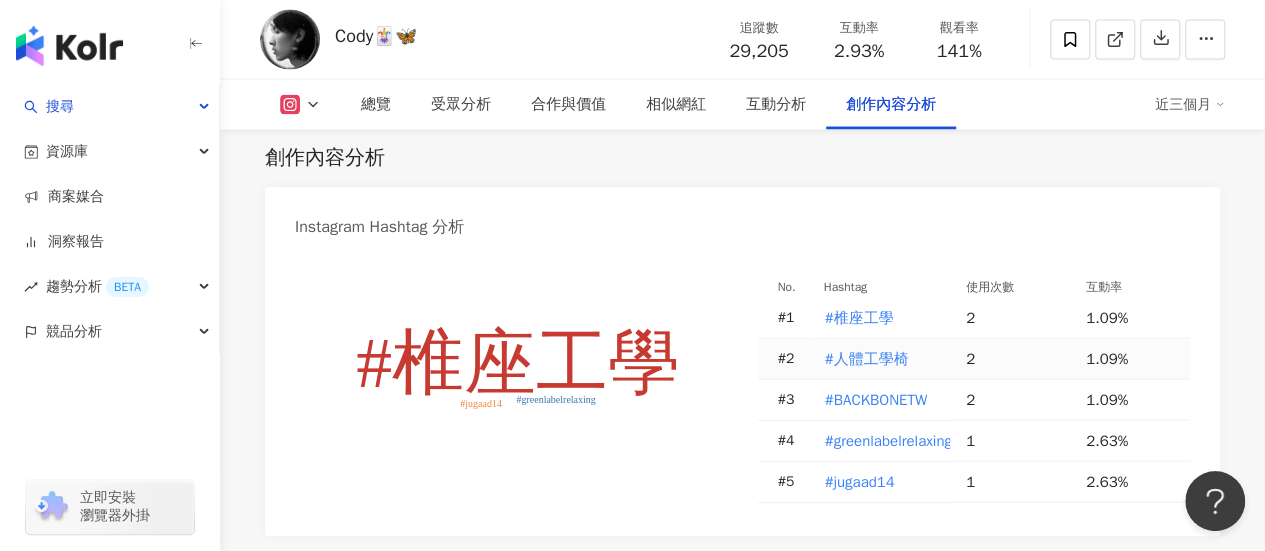scroll, scrollTop: 5839, scrollLeft: 0, axis: vertical 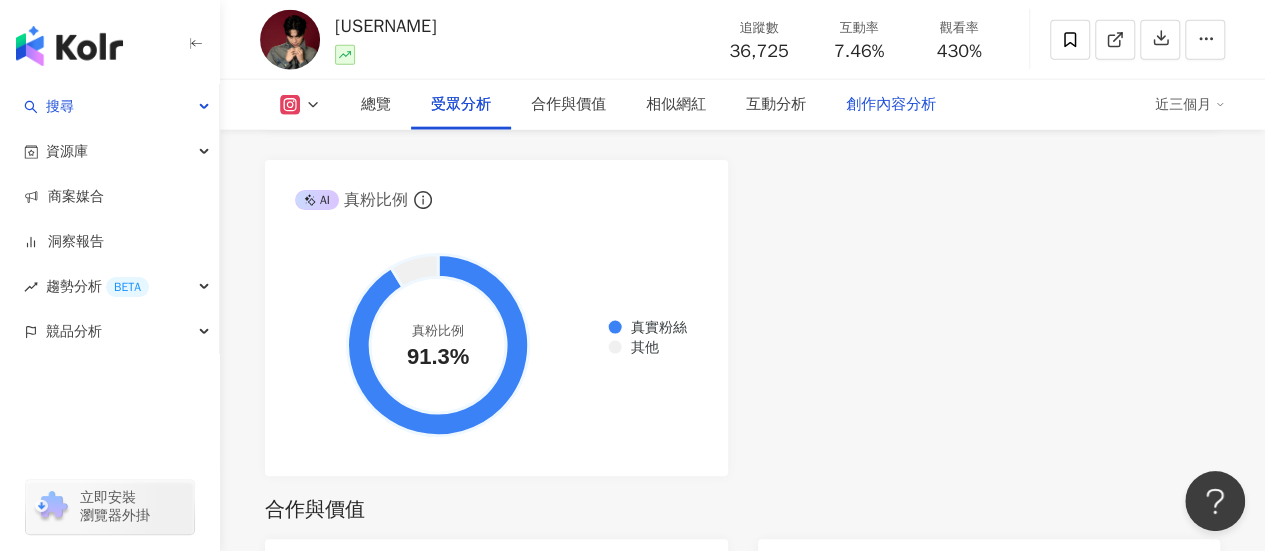 click on "創作內容分析" at bounding box center [891, 105] 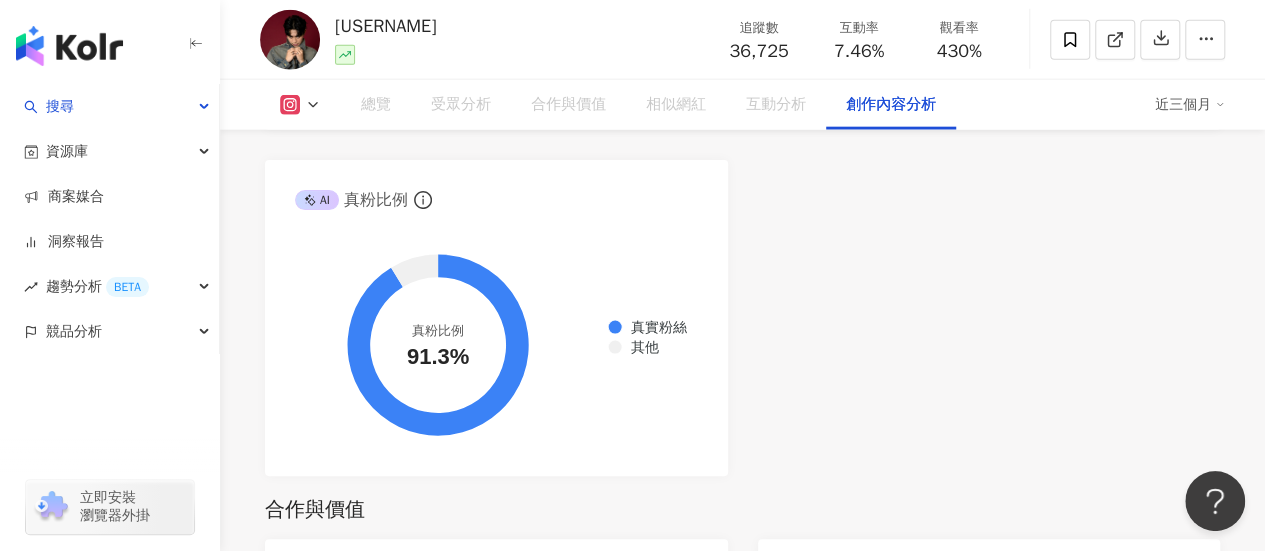 click on "創作內容分析" at bounding box center [891, 105] 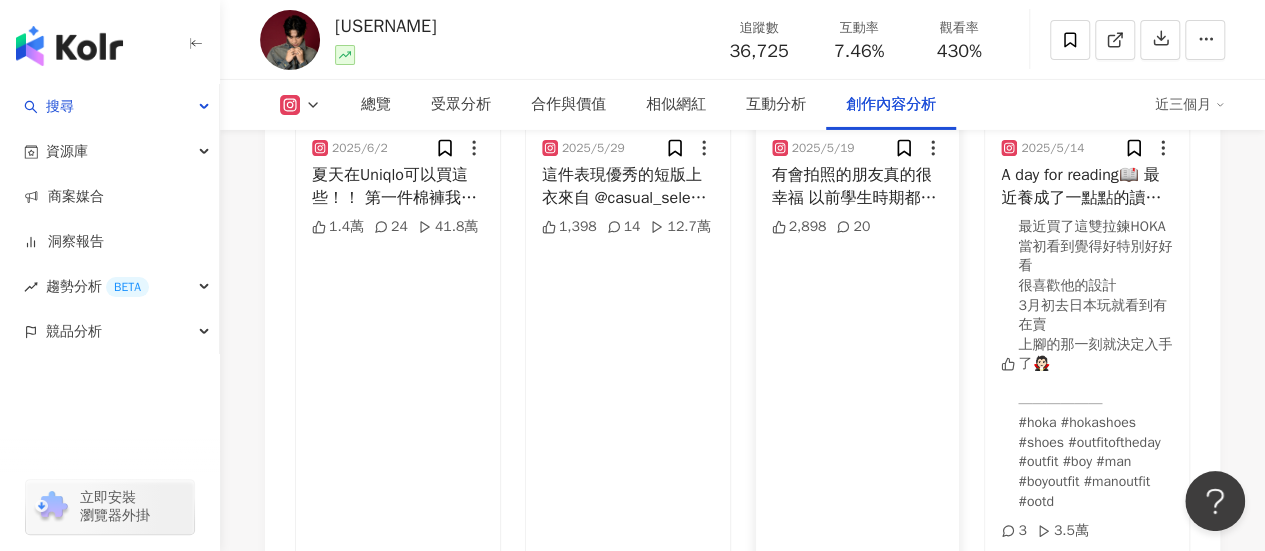 scroll, scrollTop: 7201, scrollLeft: 0, axis: vertical 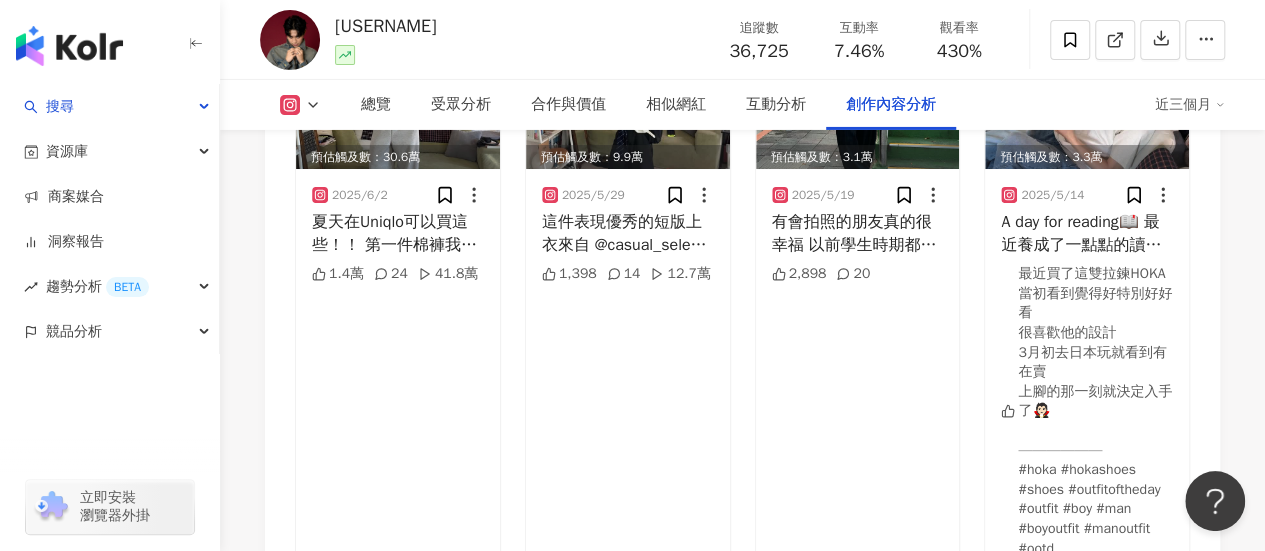 click on "看更多創作內容" at bounding box center (756, 681) 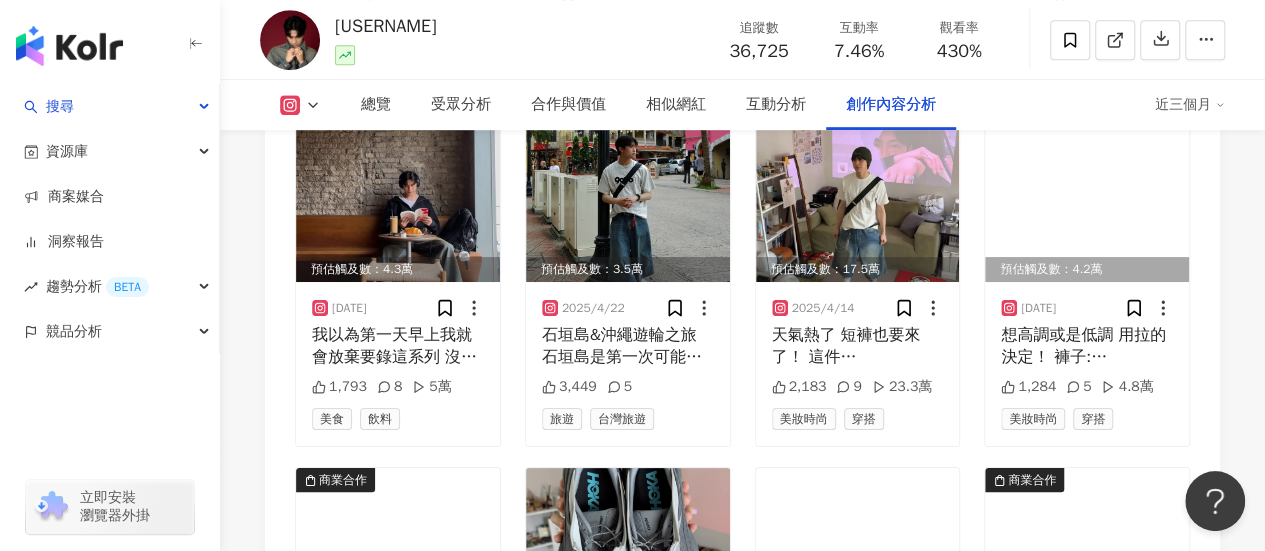 scroll, scrollTop: 8024, scrollLeft: 0, axis: vertical 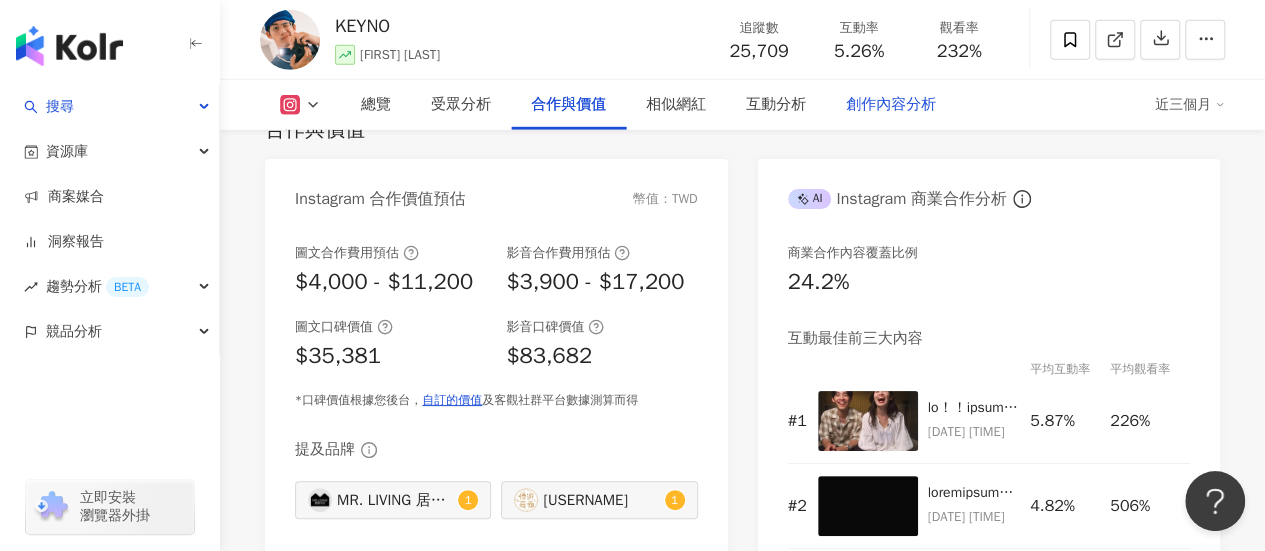 click on "創作內容分析" at bounding box center [891, 105] 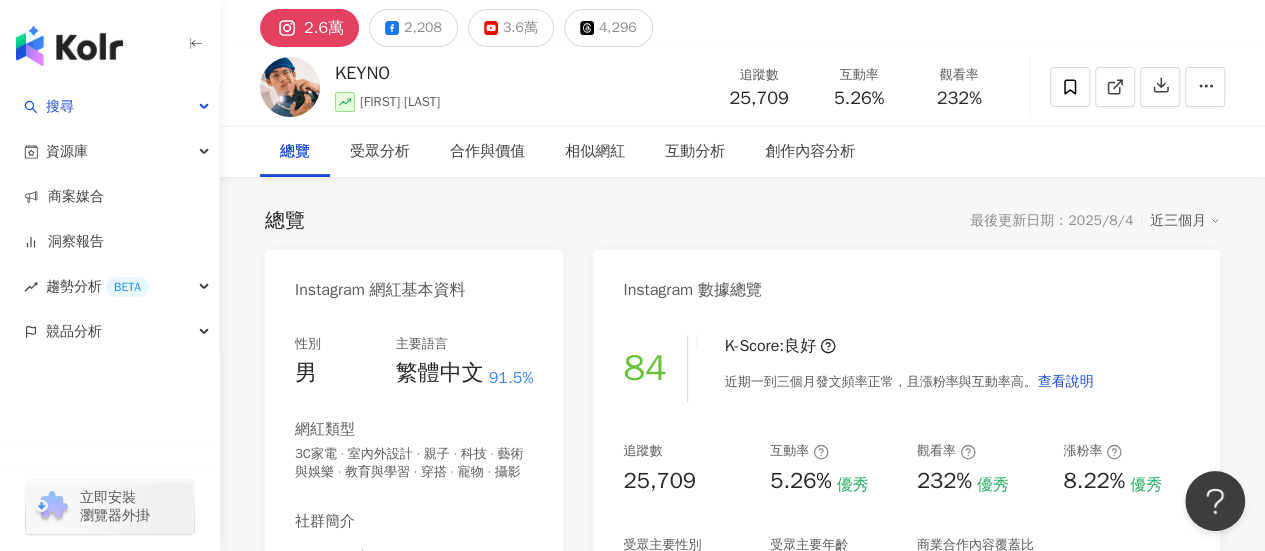 scroll, scrollTop: 0, scrollLeft: 0, axis: both 